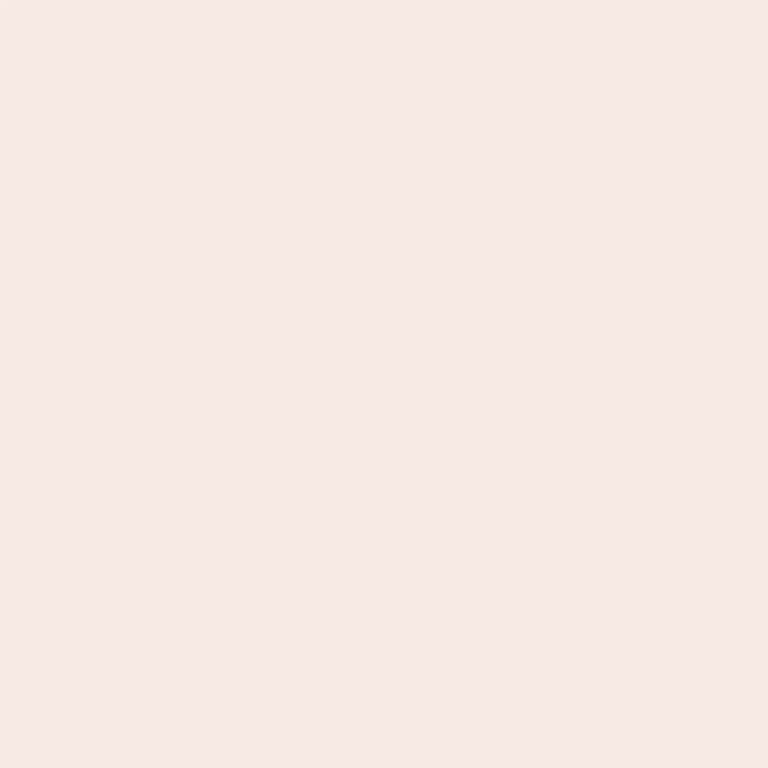 scroll, scrollTop: 0, scrollLeft: 0, axis: both 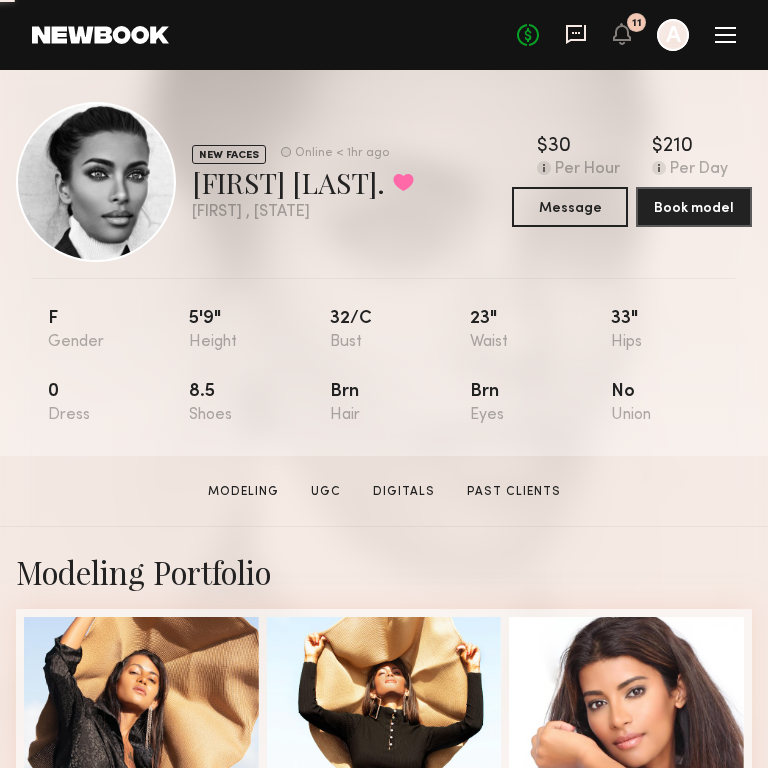 click 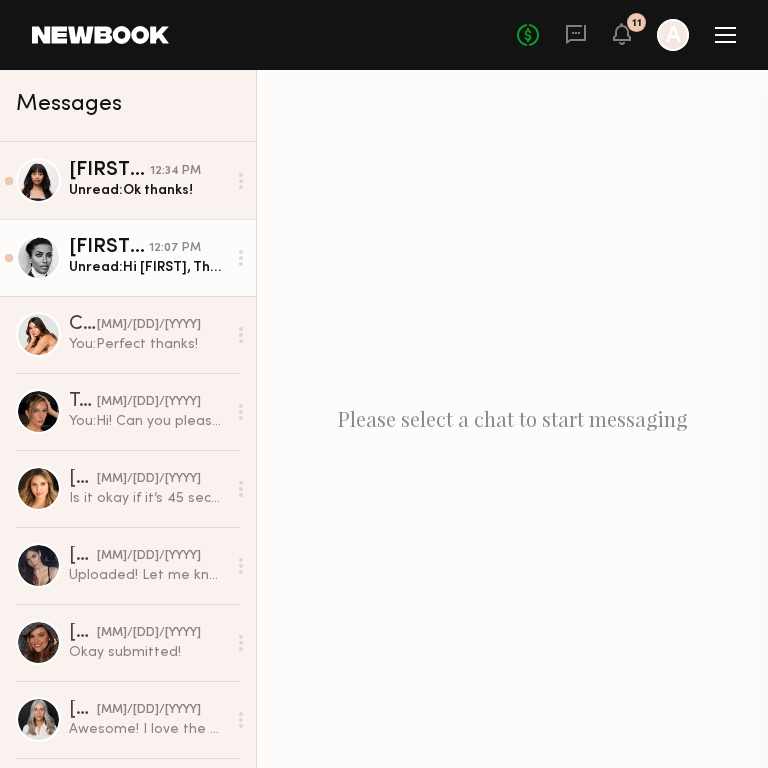click on "[FIRST] [LAST]. [HOUR]:[MINUTE] [AM/PM] Unread: Hi [FIRST],
Thanks again — I’m excited to work with you next [DAY]! Just to confirm, could you please share the payout details for this gig as well? I appreciate it!
Best,
[FIRST]" 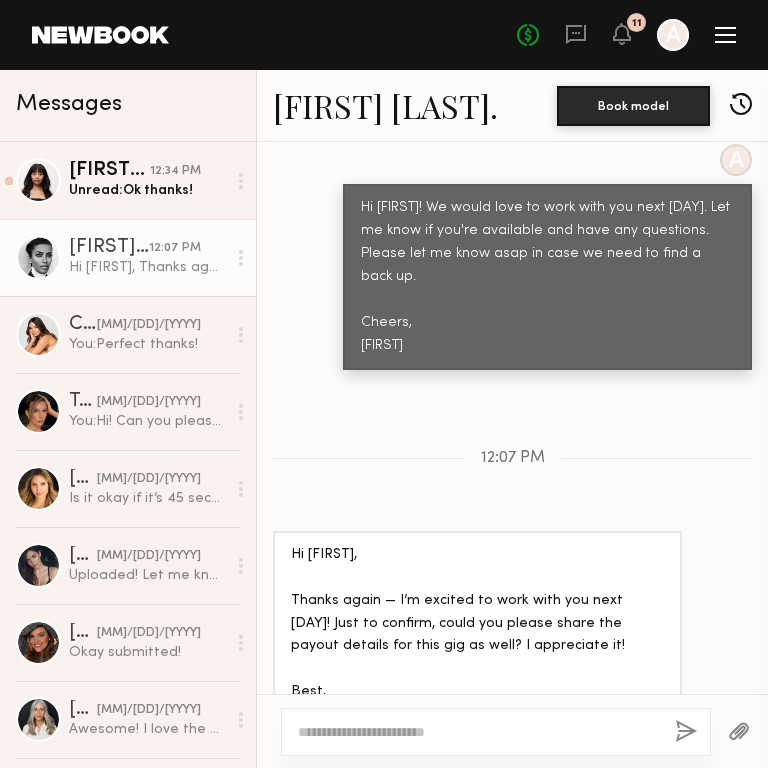 scroll, scrollTop: 907, scrollLeft: 0, axis: vertical 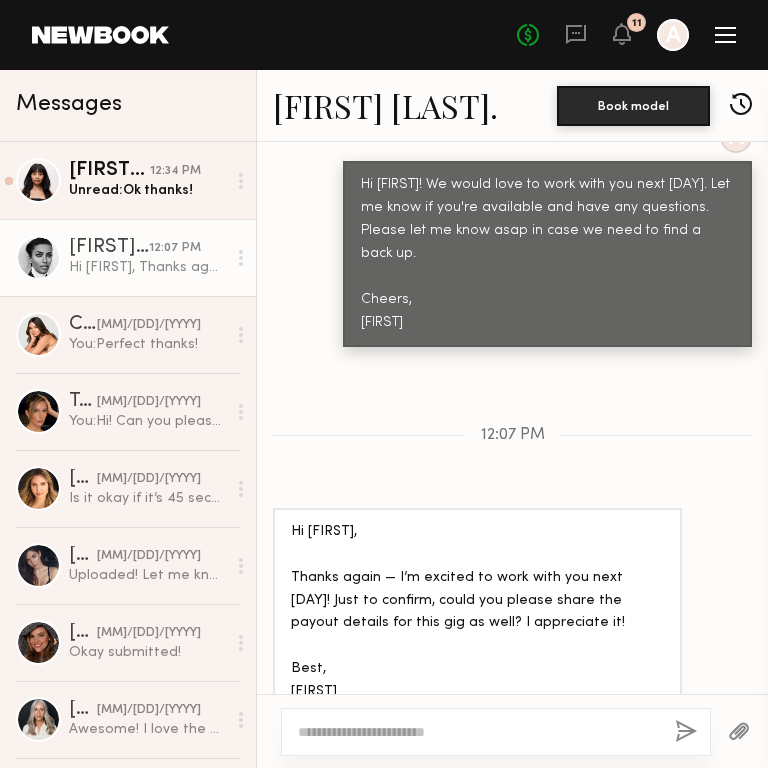 click 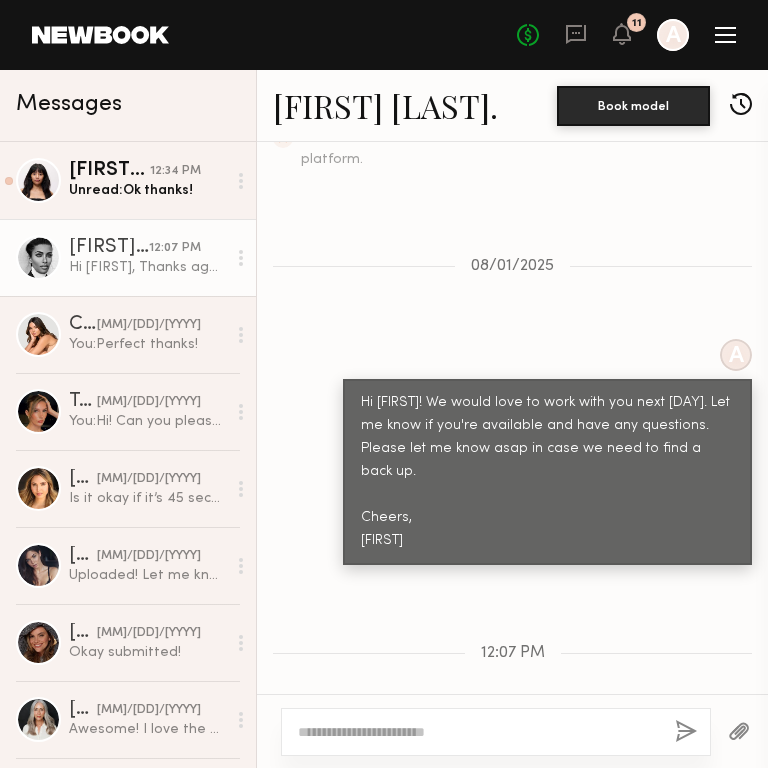 scroll, scrollTop: 907, scrollLeft: 0, axis: vertical 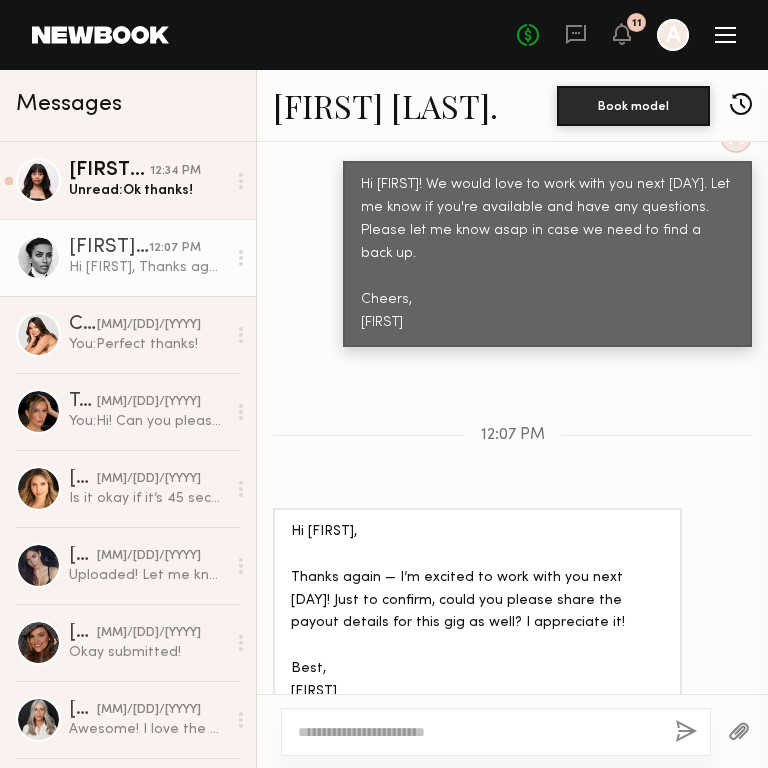 click 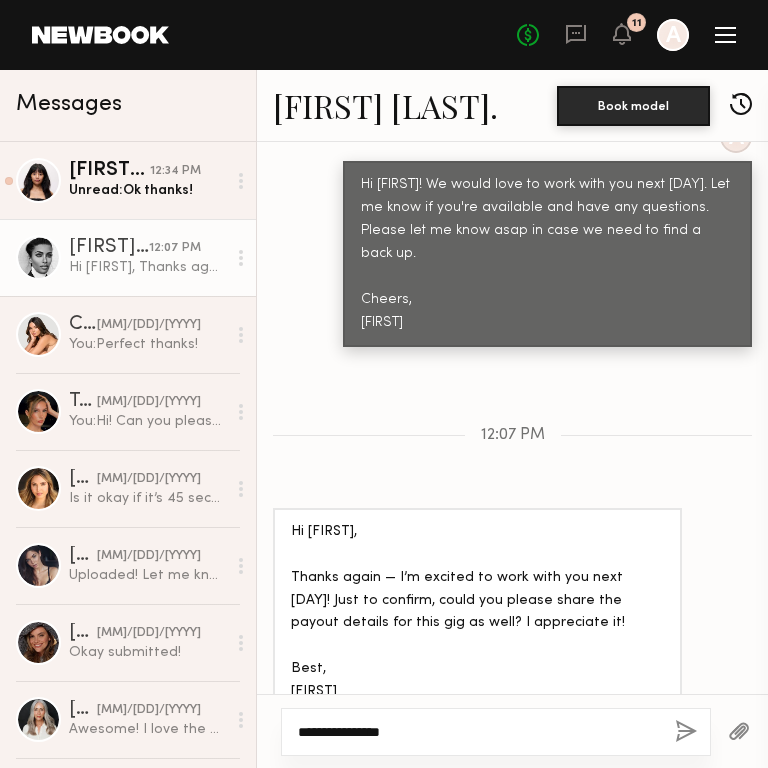 type on "**********" 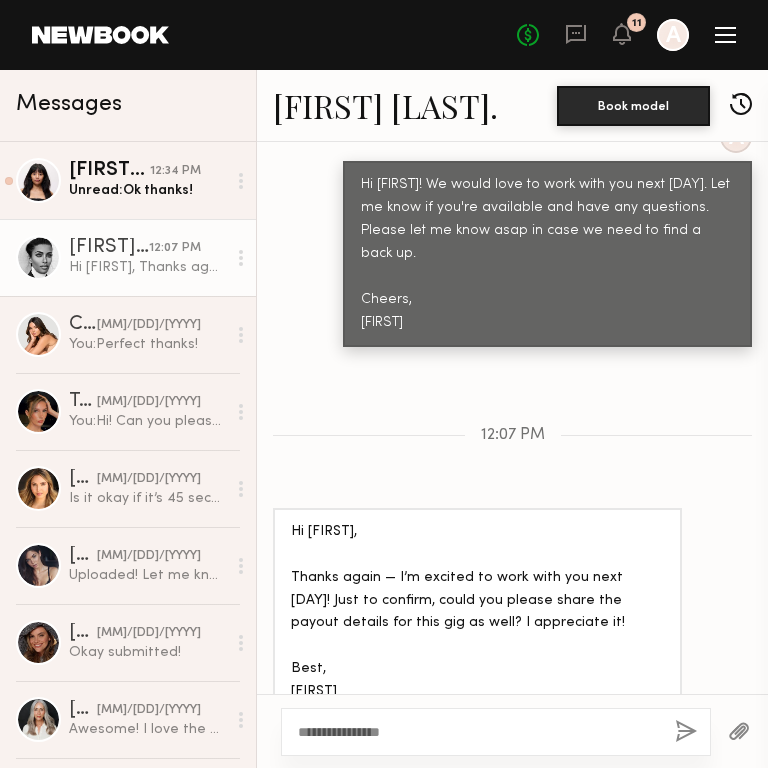 click on "Home Models Requests Job Posts Favorites Sign Out No fees up to $5,000 11 A" 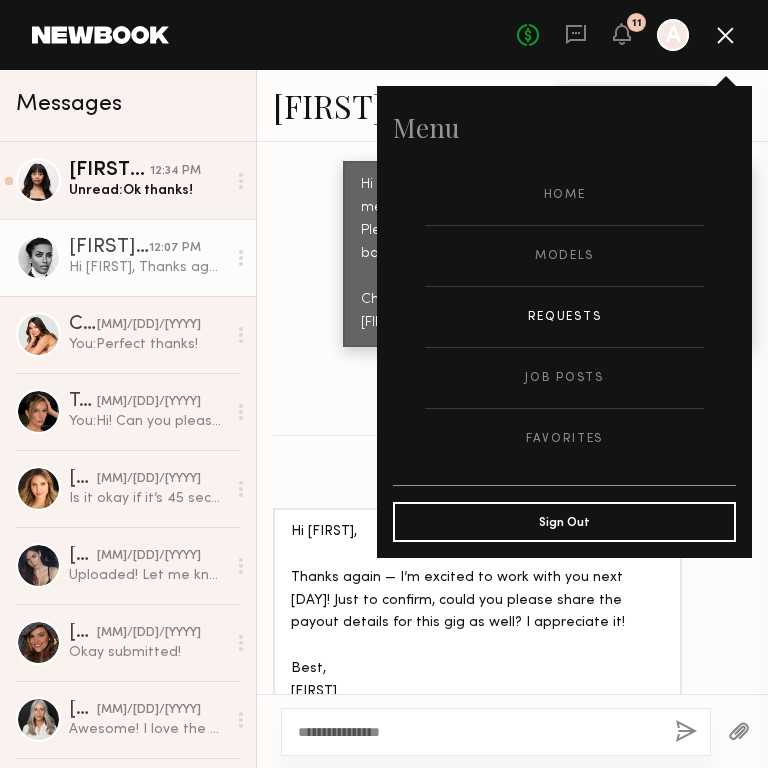 click on "Requests" 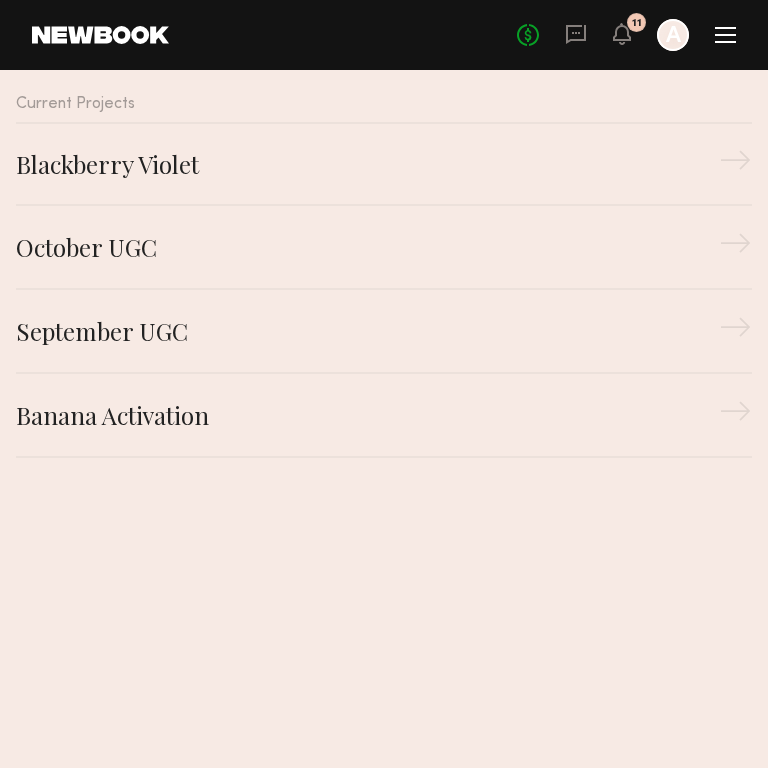 click on "Blackberry Violet →" 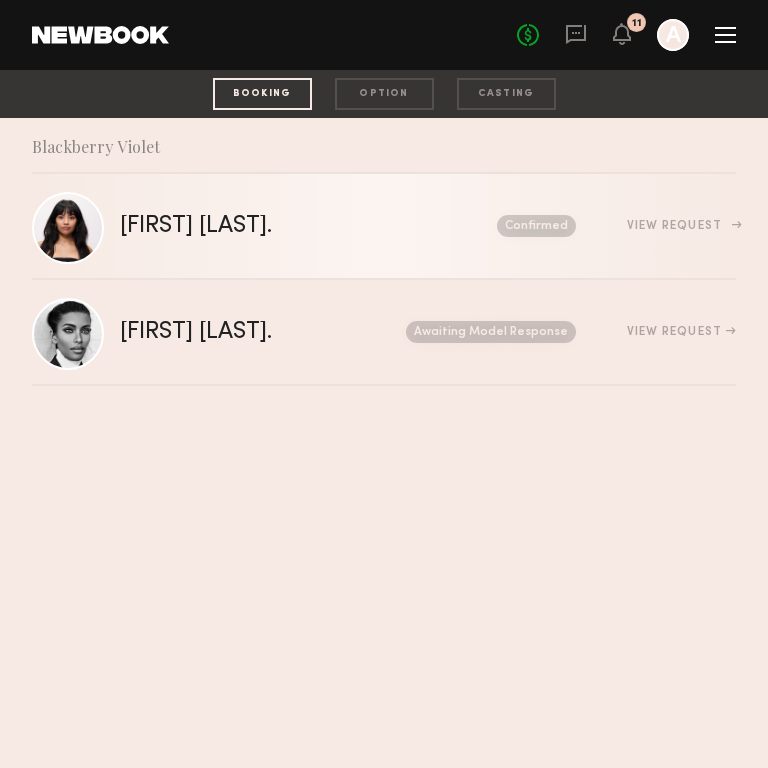 click on "[FIRST] [LAST]. Send request Model response Review hours worked Pay model Confirmed View Request" 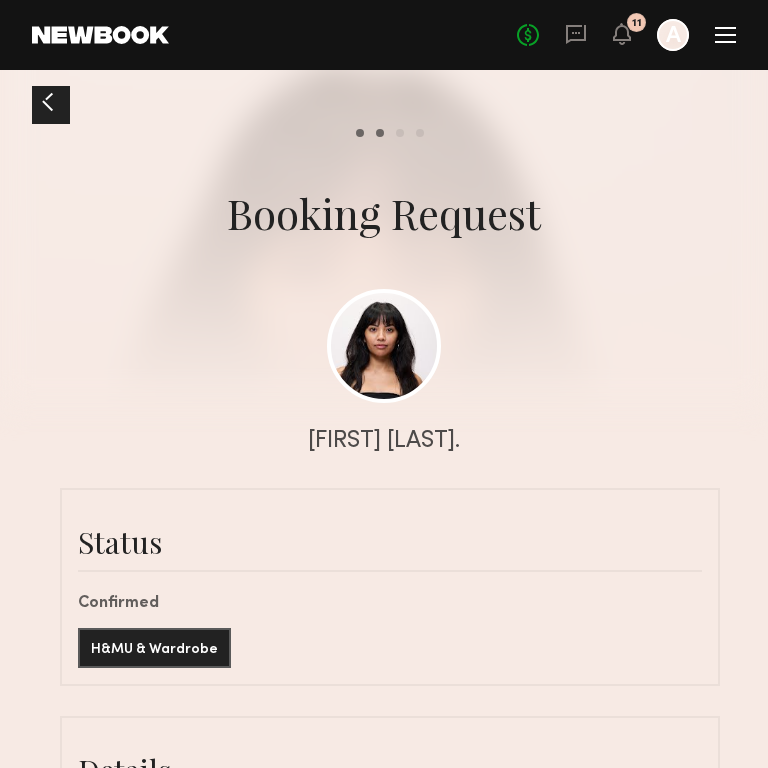 scroll, scrollTop: 987, scrollLeft: 0, axis: vertical 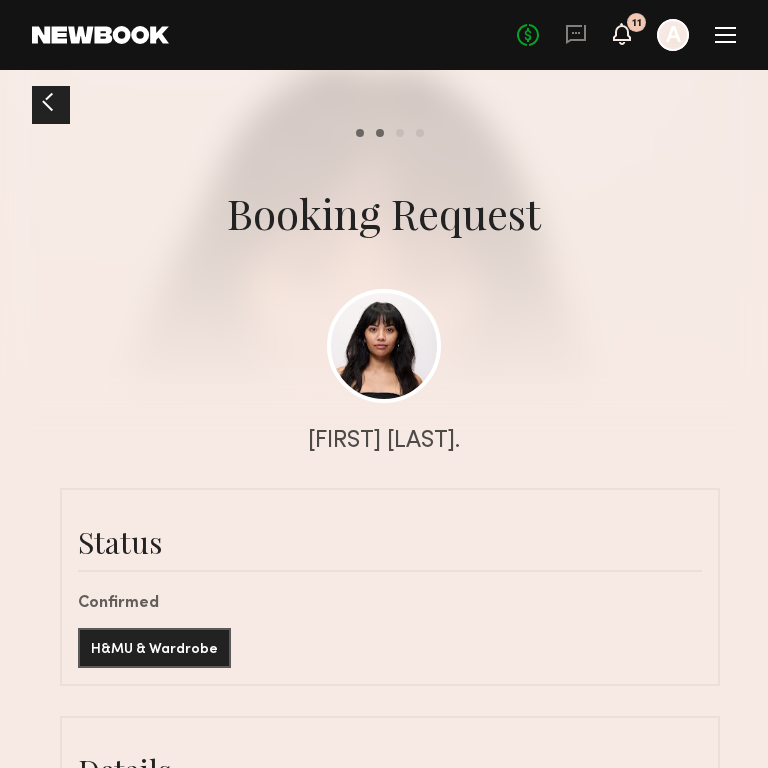 click 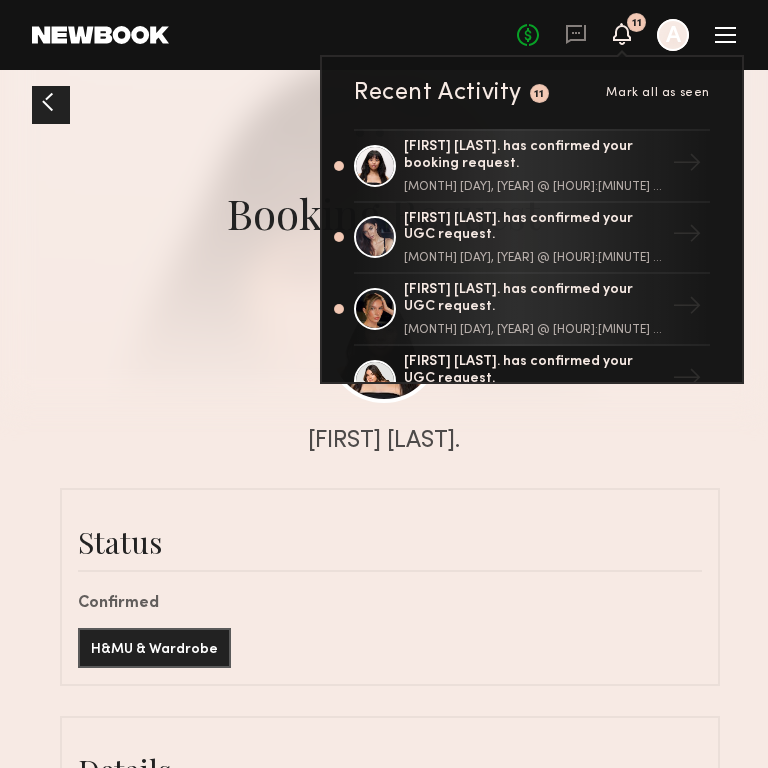 click on "No fees up to $5,000 11 Recent Activity 11 Mark all as seen [FIRST] [LAST]. has confirmed your booking request. [MONTH] [DAY], [YEAR] @ [HOUR]:[MINUTE] [AM/PM] → [FIRST] [LAST]. has confirmed your UGC request. [MONTH] [DAY], [YEAR] @ [HOUR]:[MINUTE] [AM/PM] → [FIRST] [LAST]. has confirmed your UGC request. [MONTH] [DAY], [YEAR] @ [HOUR]:[MINUTE] [AM/PM] → [FIRST] [LAST]. has confirmed your UGC request. [MONTH] [DAY], [YEAR] @ [HOUR]:[MINUTE] [AM/PM] → [FIRST] [LAST]. has confirmed your UGC request. [MONTH] [DAY], [YEAR] @ [HOUR]:[MINUTE] [AM/PM] → [FIRST] [LAST]. has confirmed your UGC request. [MONTH] [DAY], [YEAR] @ [HOUR]:[MINUTE] [AM/PM] → [FIRST] [LAST]. has confirmed your UGC request. [MONTH] [DAY], [YEAR] @ [HOUR]:[MINUTE] [AM/PM] → [FIRST] [LAST]. has confirmed your UGC request. [MONTH] [DAY], [YEAR] @ [HOUR]:[MINUTE] [AM/PM] → [FIRST] [LAST]. has declined your UGC request. [MONTH] [DAY], [YEAR] @ [HOUR]:[MINUTE] [AM/PM] → [FIRST] [LAST]. has sent you a payment request. [MONTH] [DAY], [YEAR] @ [HOUR]:[MINUTE] [AM/PM] → [FIRST] [LAST]. has sent you a payment request. [MONTH] [DAY], [YEAR] @ [HOUR]:[MINUTE] [AM/PM] → [FIRST] [LAST]. has sent you a payment request. [MONTH] [DAY], [YEAR] @ [HOUR]:[MINUTE] [AM/PM] → [FIRST] [LAST]. has confirmed your booking request. [MONTH] [DAY], [YEAR] @ [HOUR]:[MINUTE] [AM/PM] → → →" 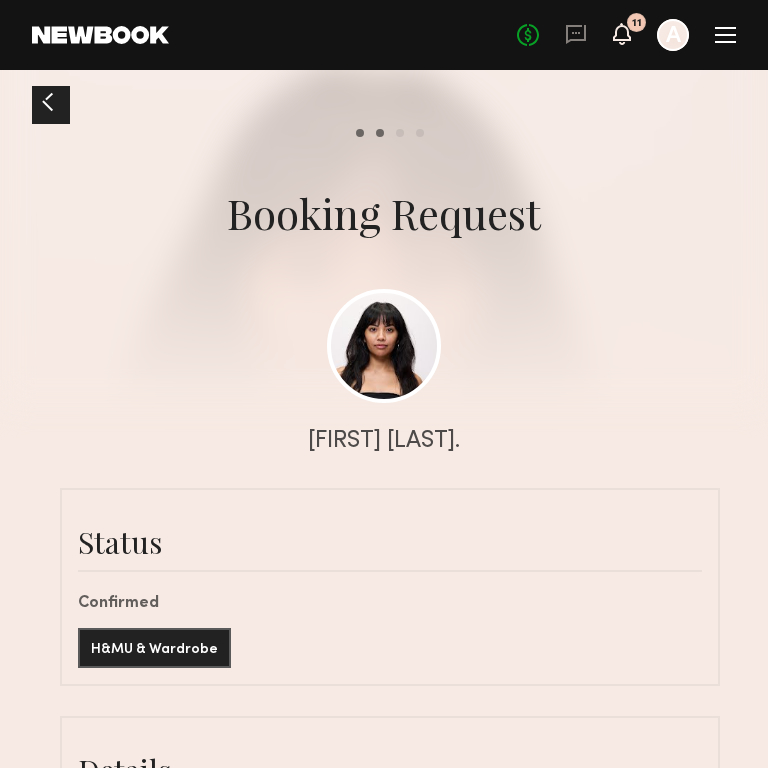 click 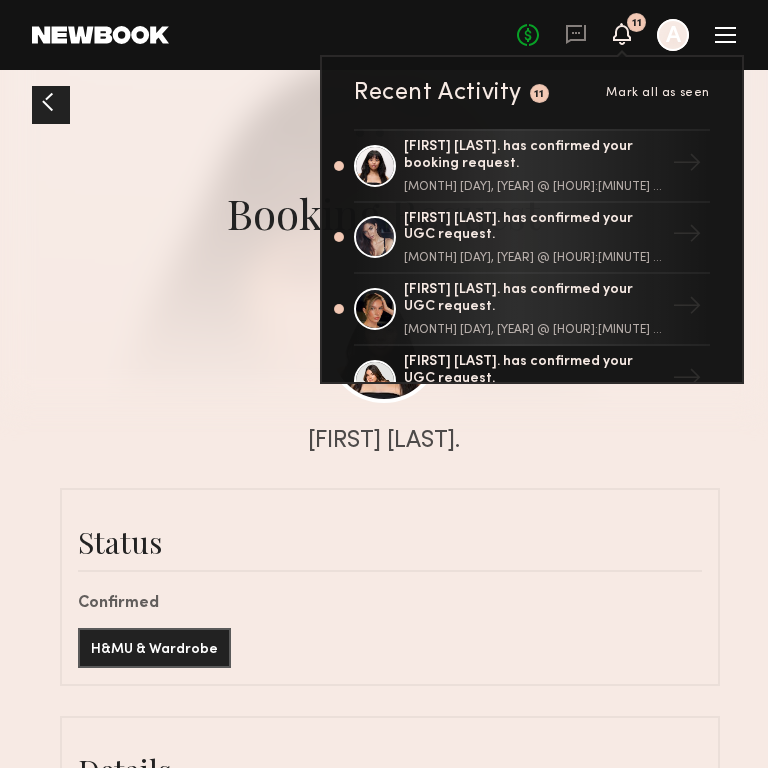click 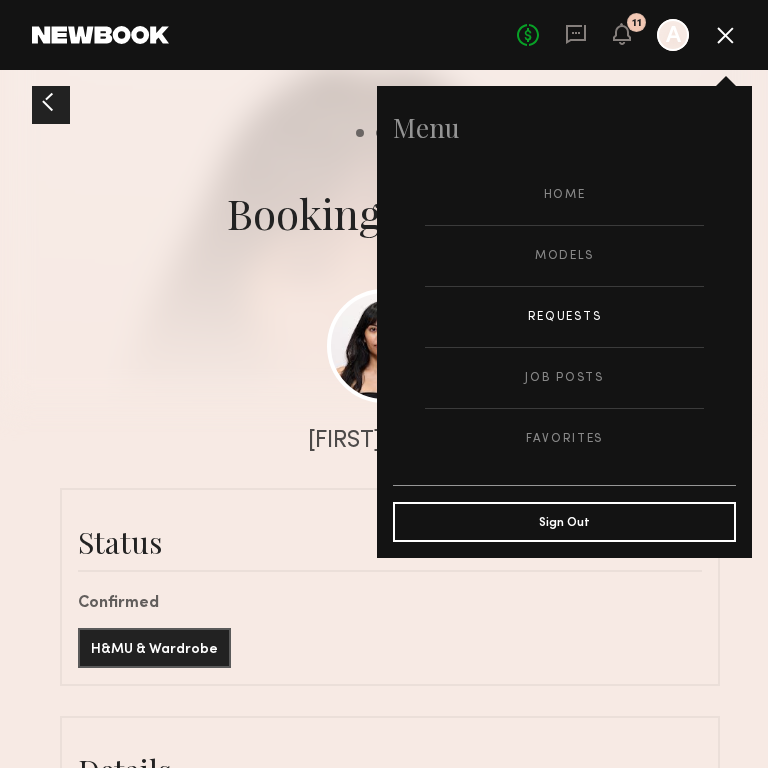click on "No fees up to $5,000 11 A" 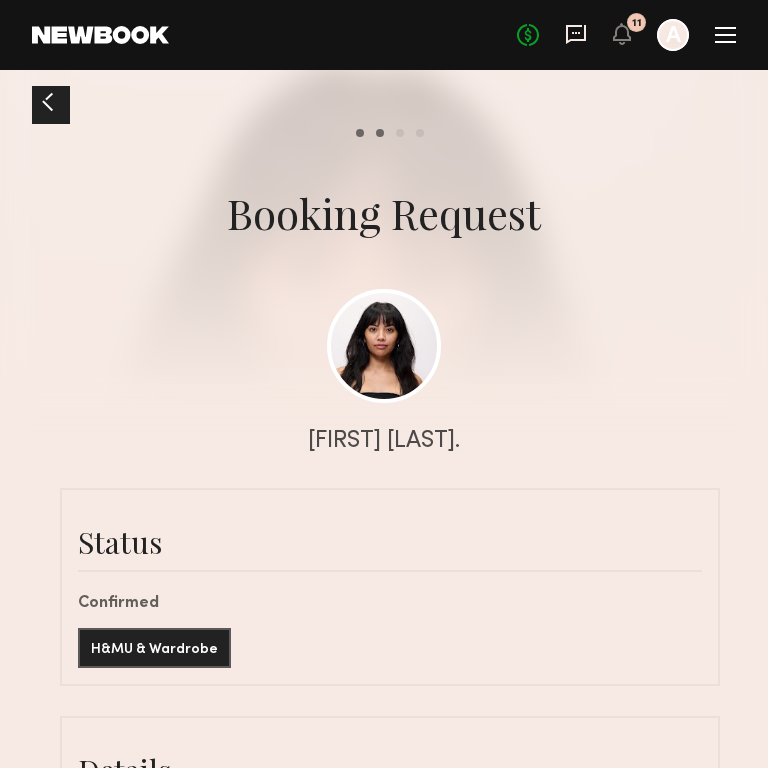 click 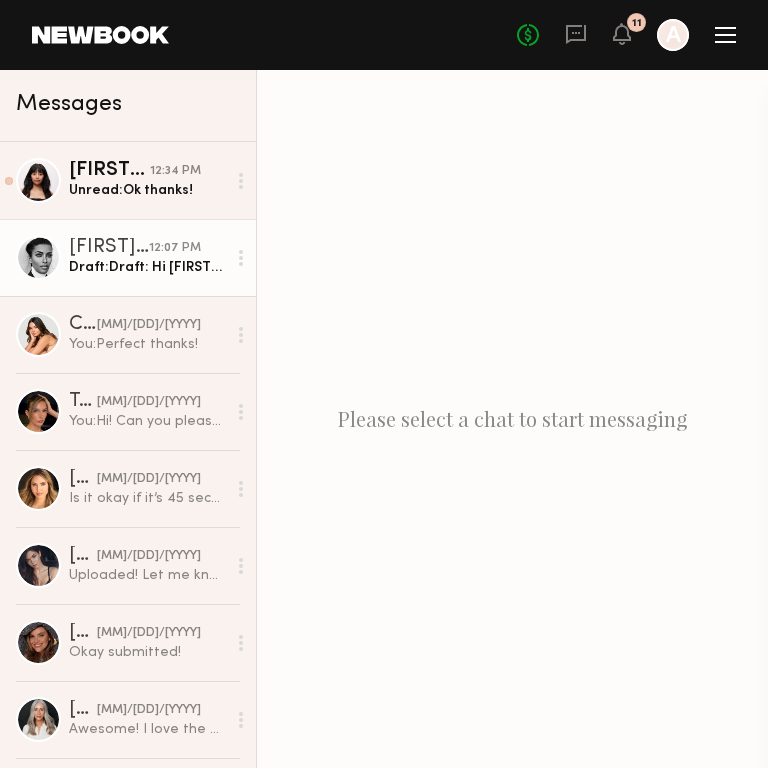click on "Draft: Hi [FIRST] - its t" 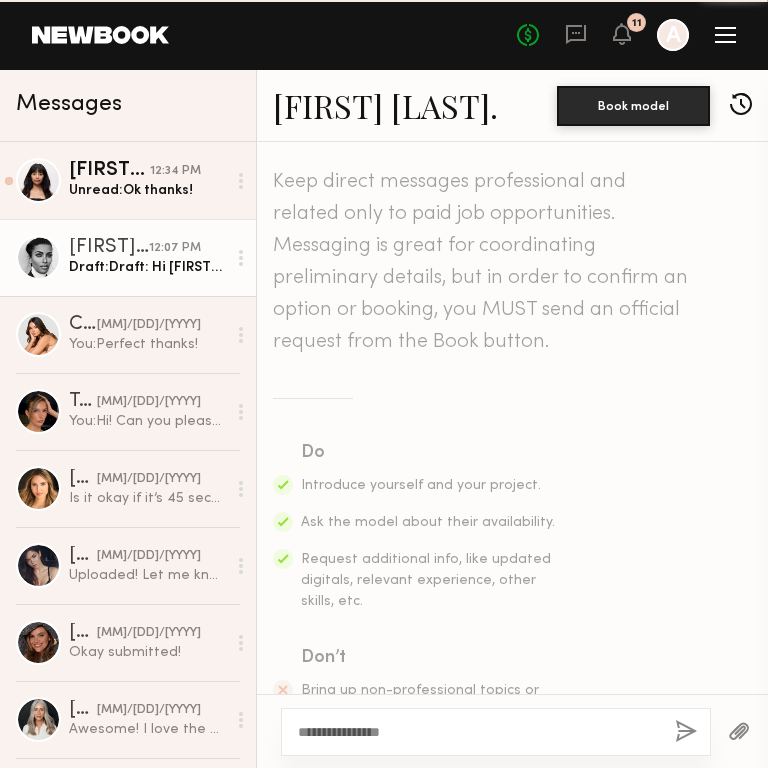 scroll, scrollTop: 907, scrollLeft: 0, axis: vertical 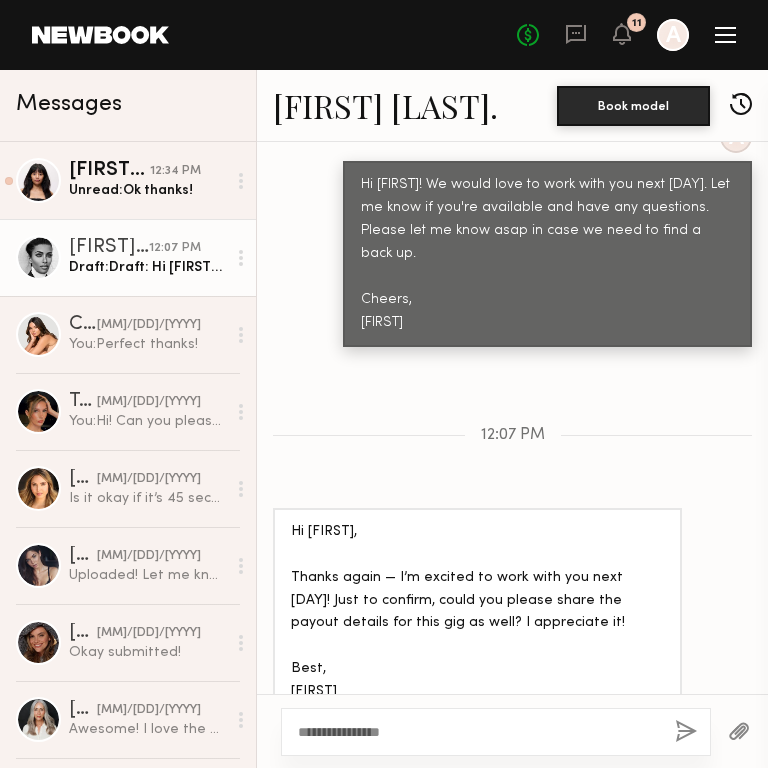 click on "[FIRST] [LAST]." 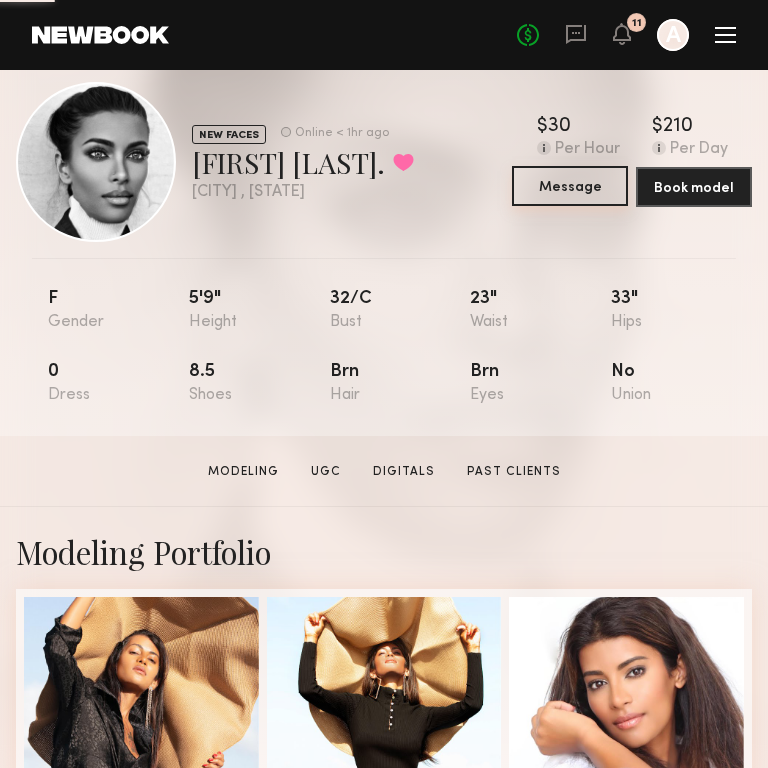 scroll, scrollTop: 0, scrollLeft: 0, axis: both 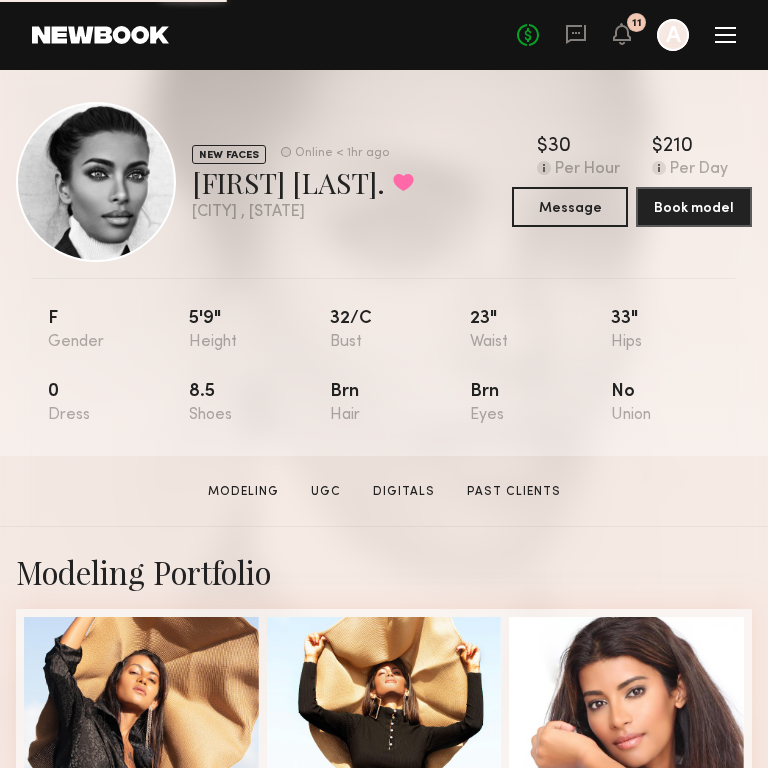 click 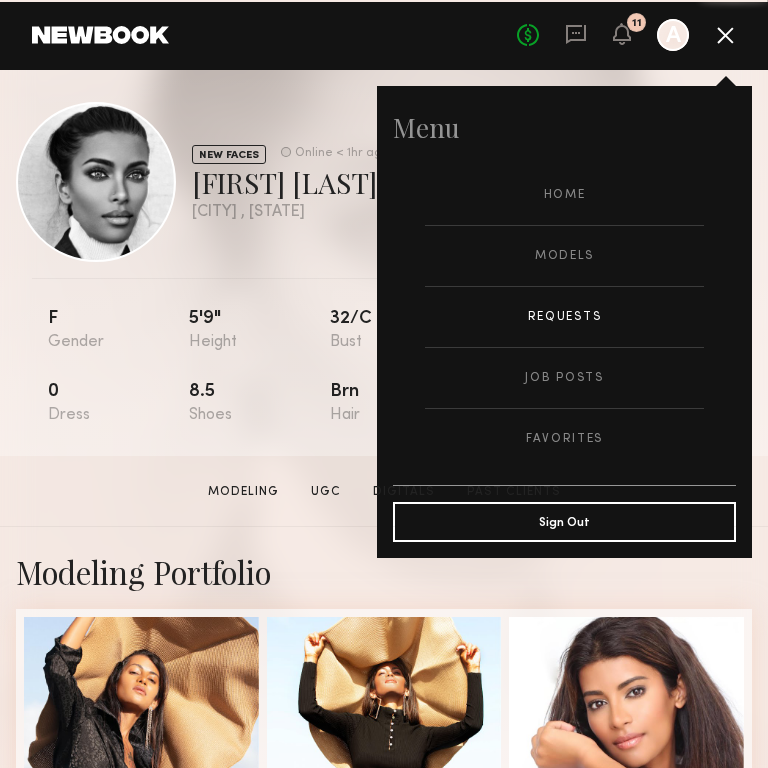 click on "Requests" 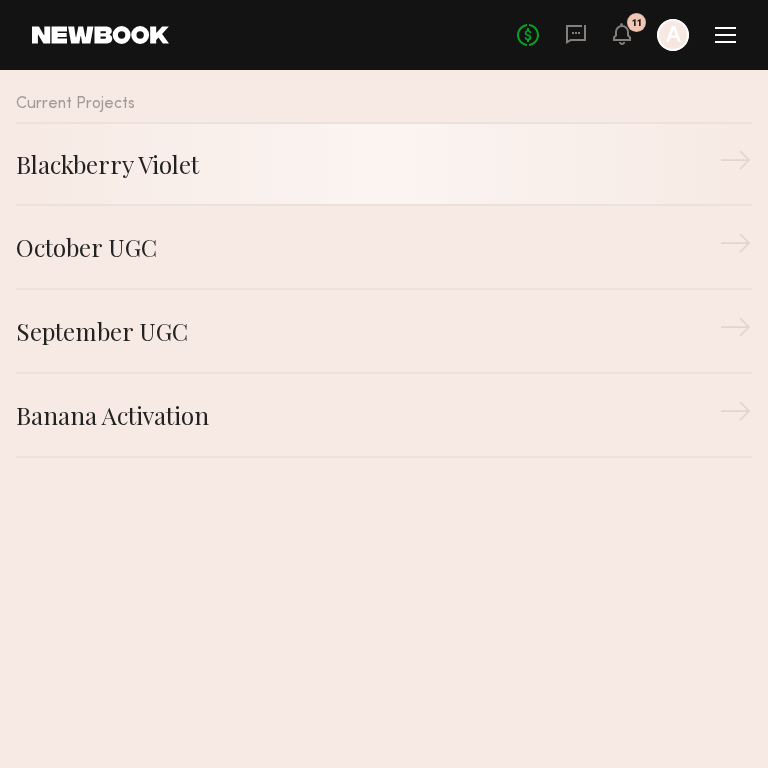 click on "Blackberry Violet" 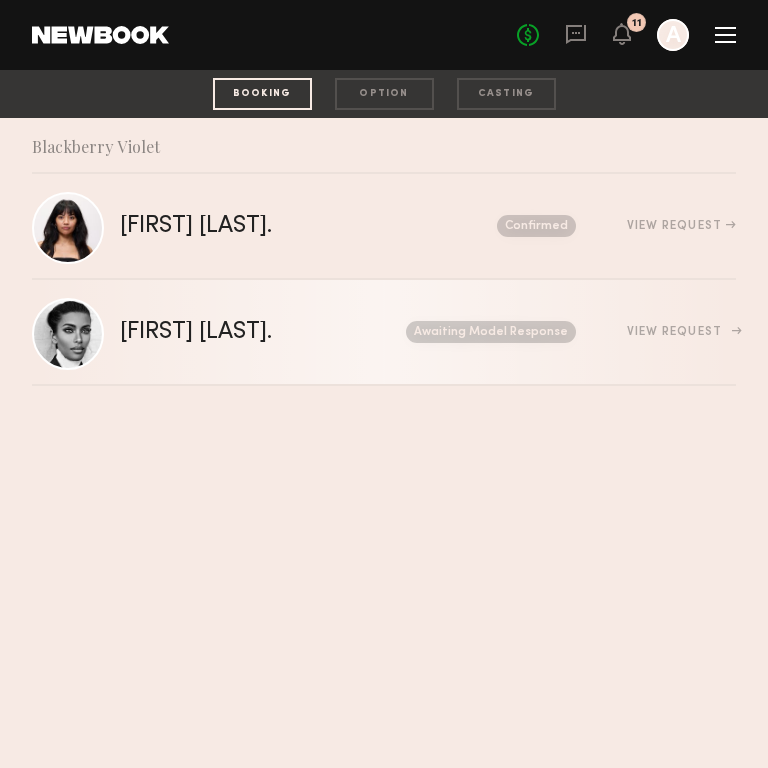 click on "Awaiting Model Response" 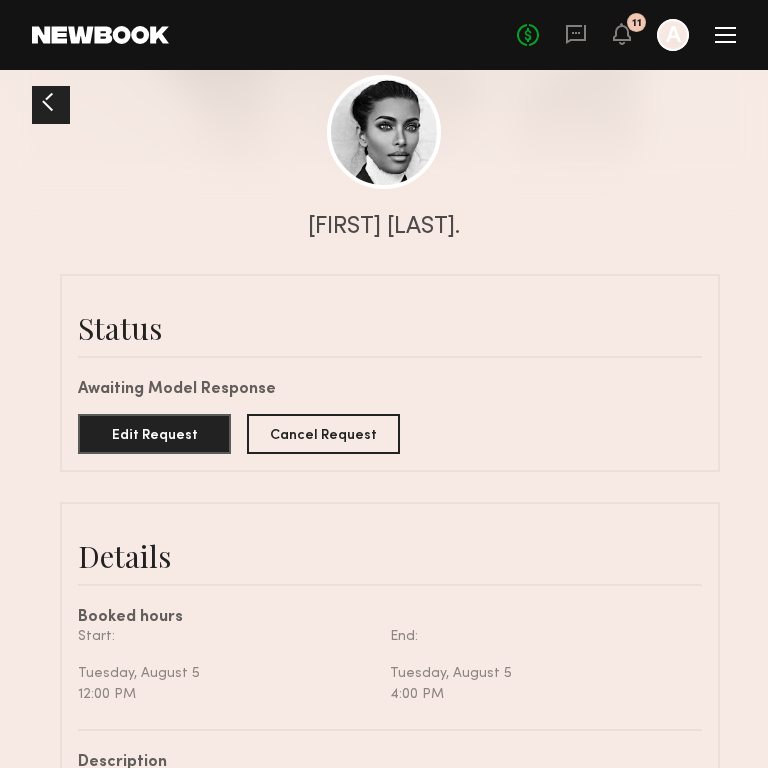 scroll, scrollTop: 264, scrollLeft: 0, axis: vertical 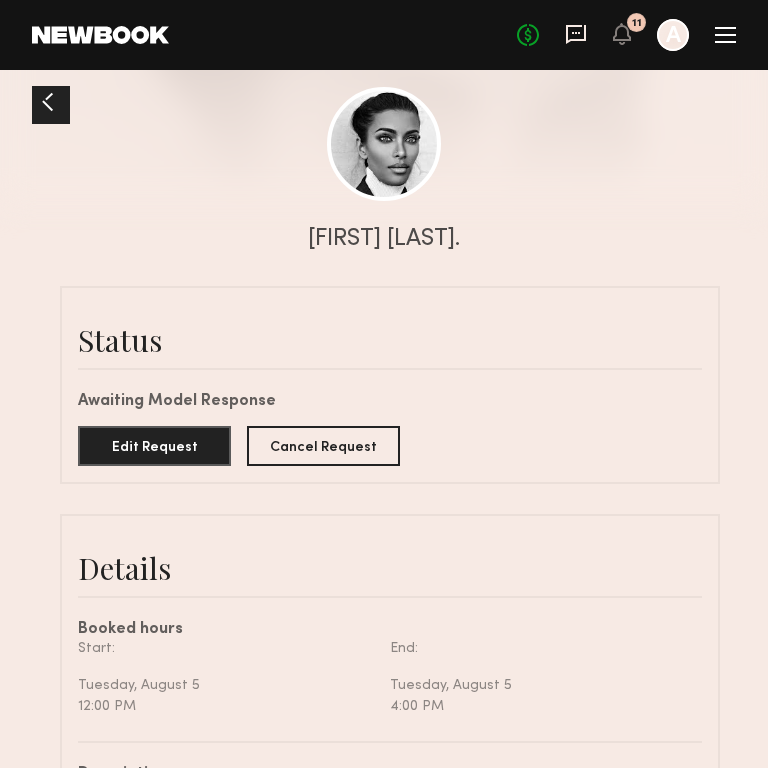 click 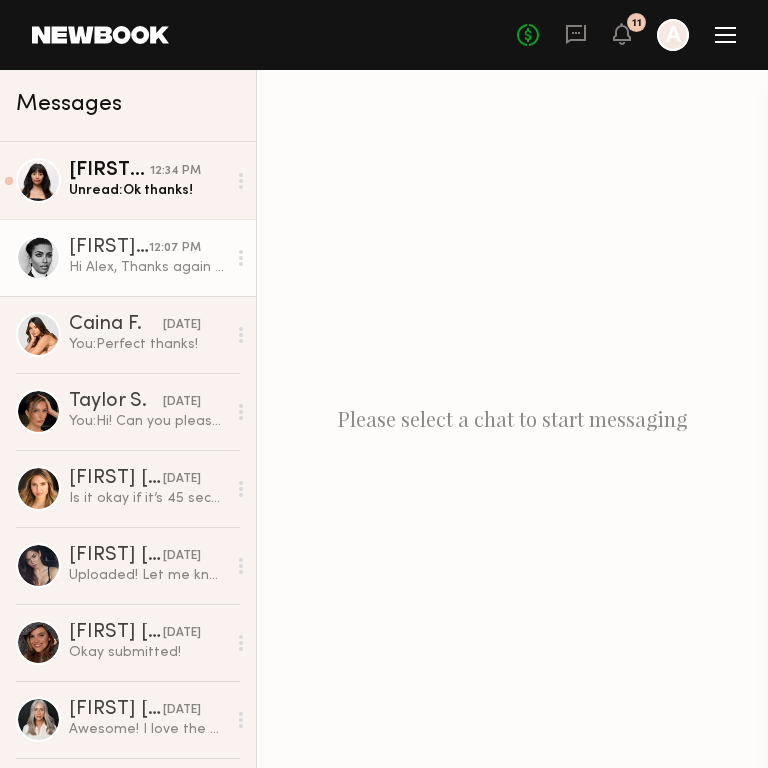 click on "[FIRST] [LAST]." 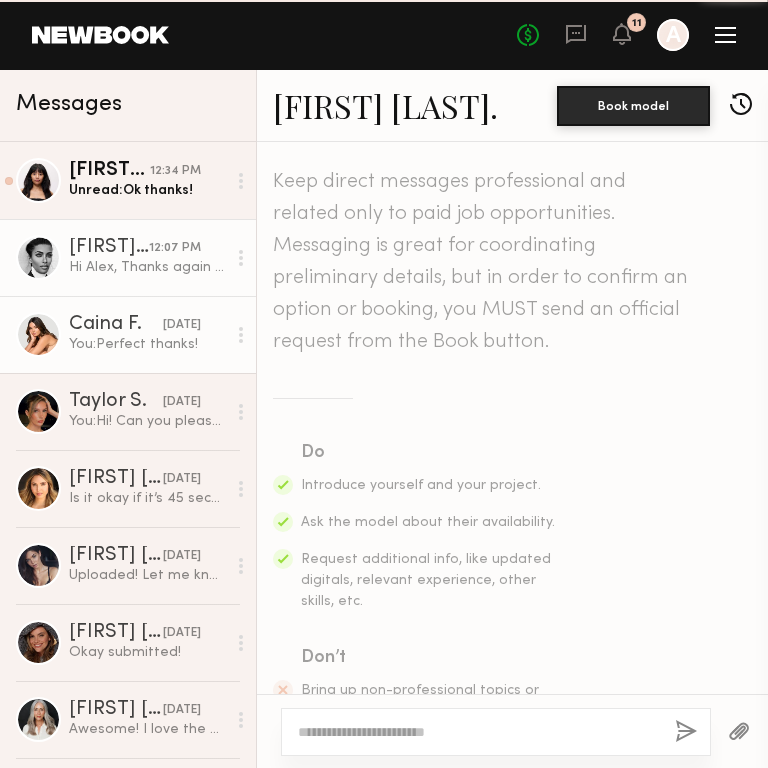 scroll, scrollTop: 907, scrollLeft: 0, axis: vertical 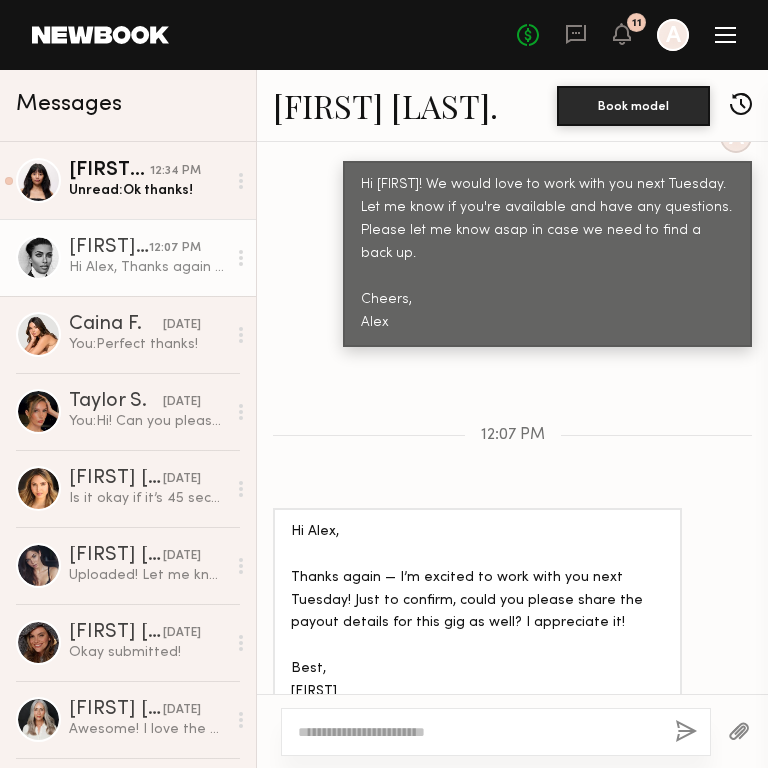click 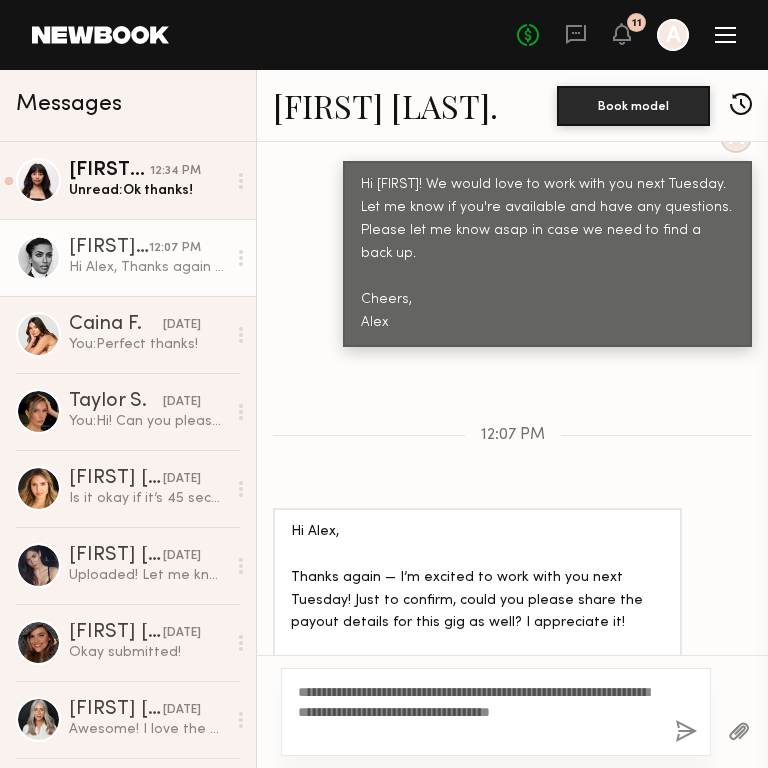 type on "**********" 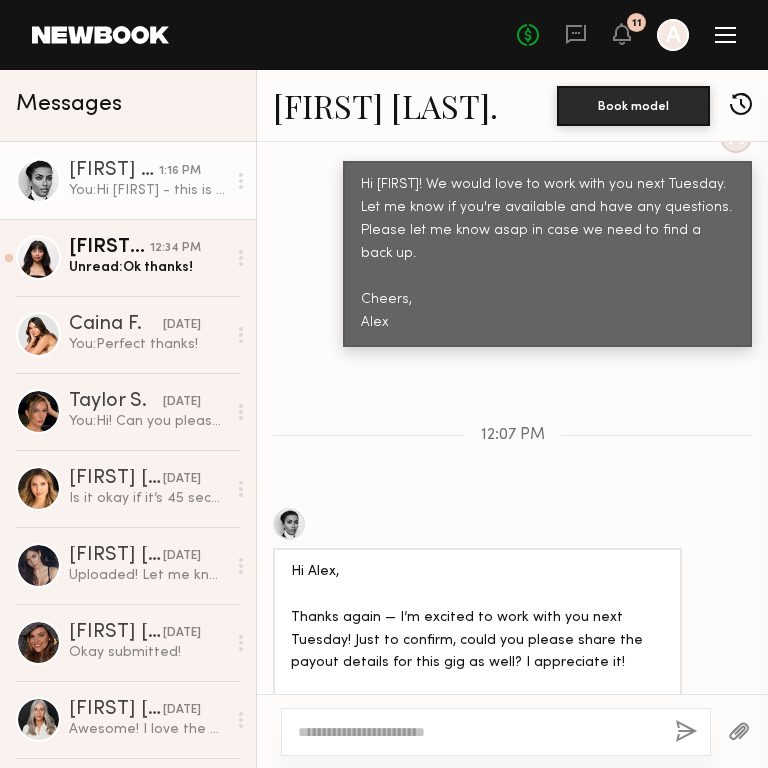 scroll, scrollTop: 1177, scrollLeft: 0, axis: vertical 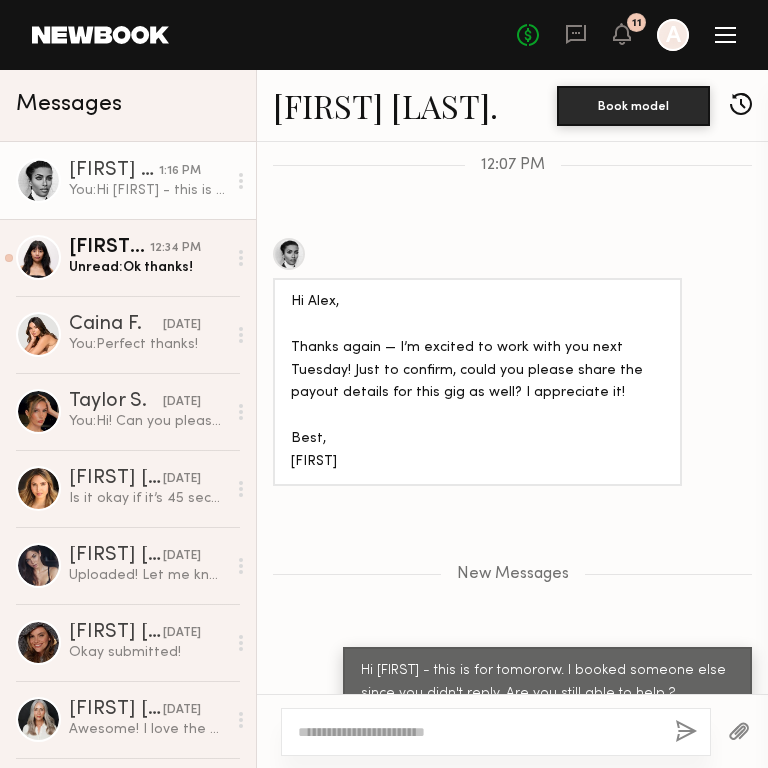 click on "[FIRST] [LAST]." 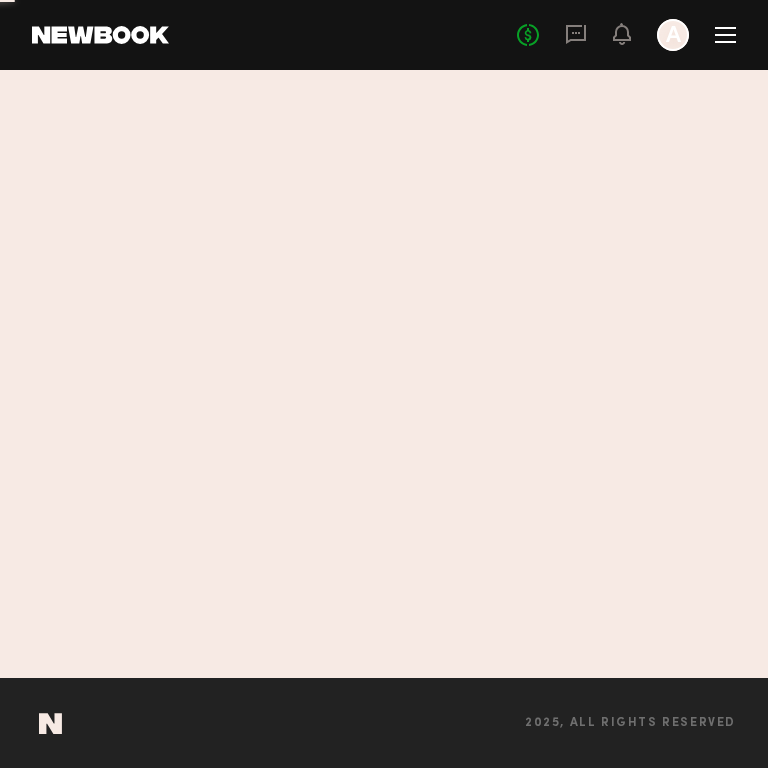 scroll, scrollTop: 0, scrollLeft: 0, axis: both 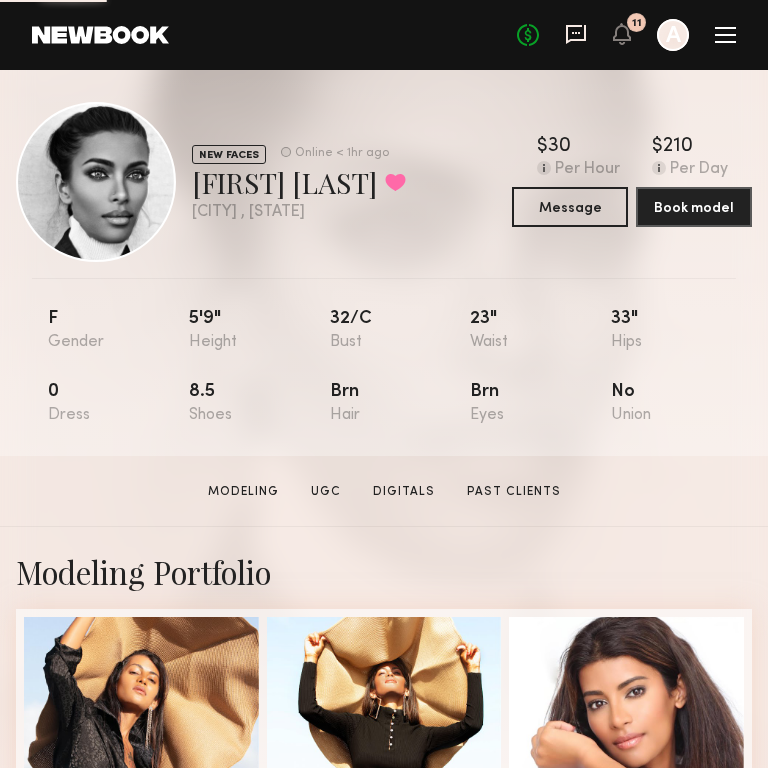 click 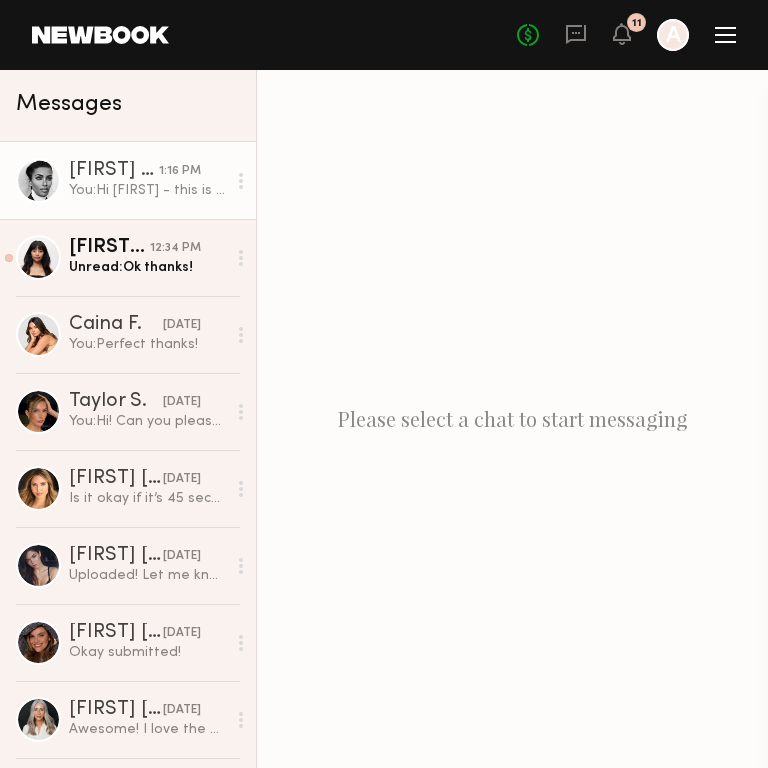 click on "Aarya J. 1:16 PM You:  Hi Aarya - this is for tomororw. I booked someone else since you didn't reply. Are you still able to help ?" 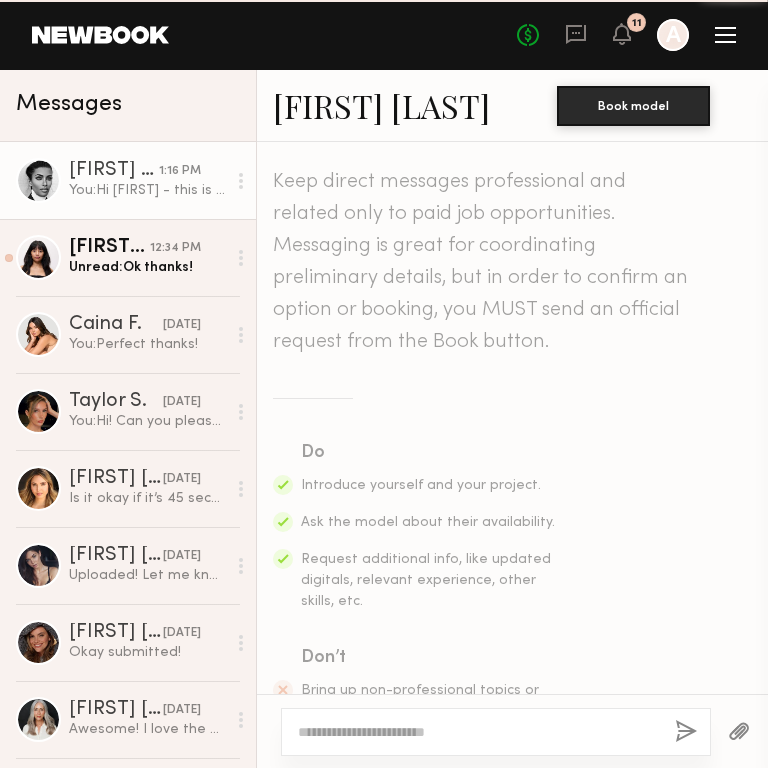 scroll, scrollTop: 1004, scrollLeft: 0, axis: vertical 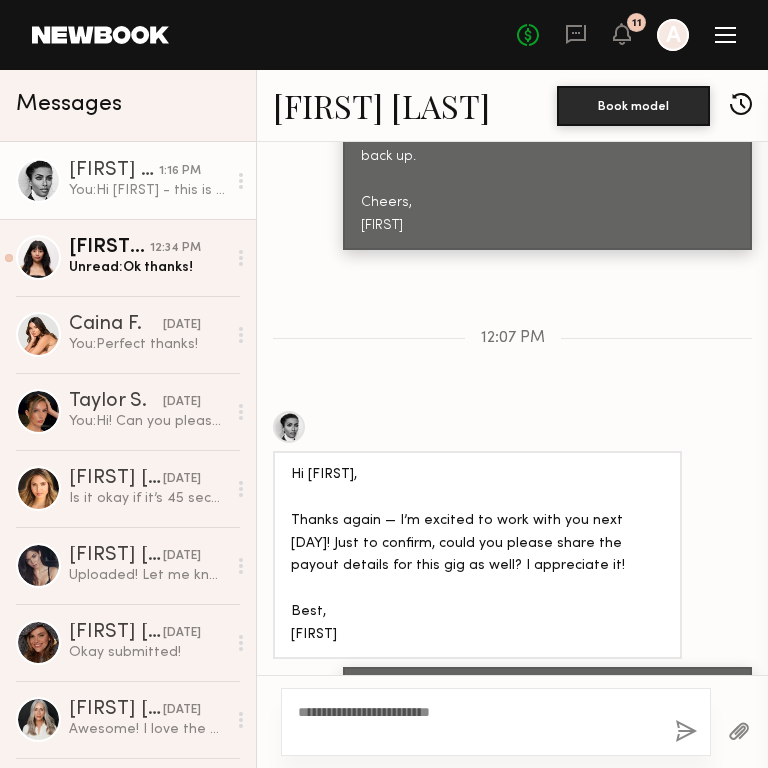 type on "**********" 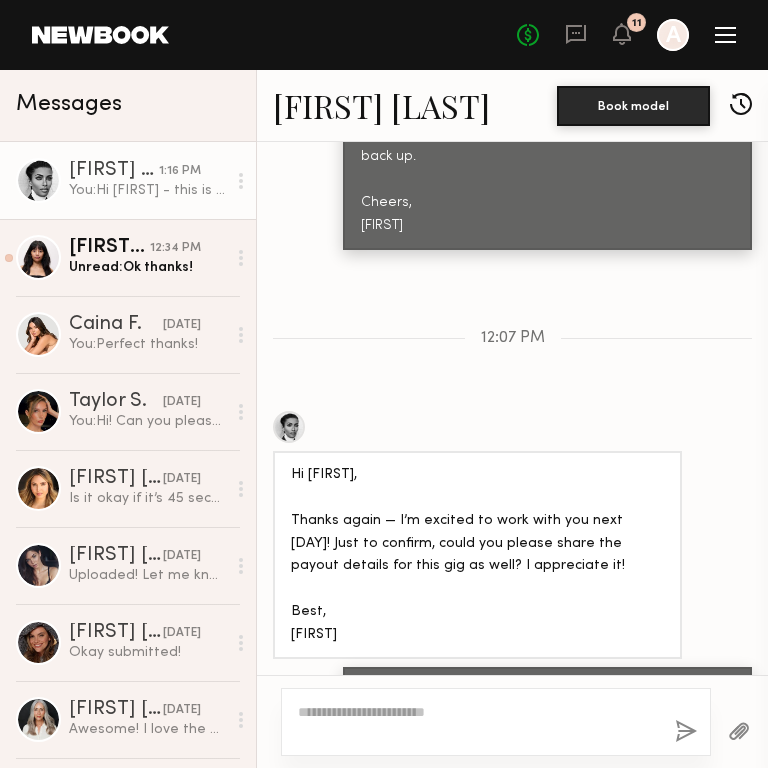 scroll, scrollTop: 1273, scrollLeft: 0, axis: vertical 